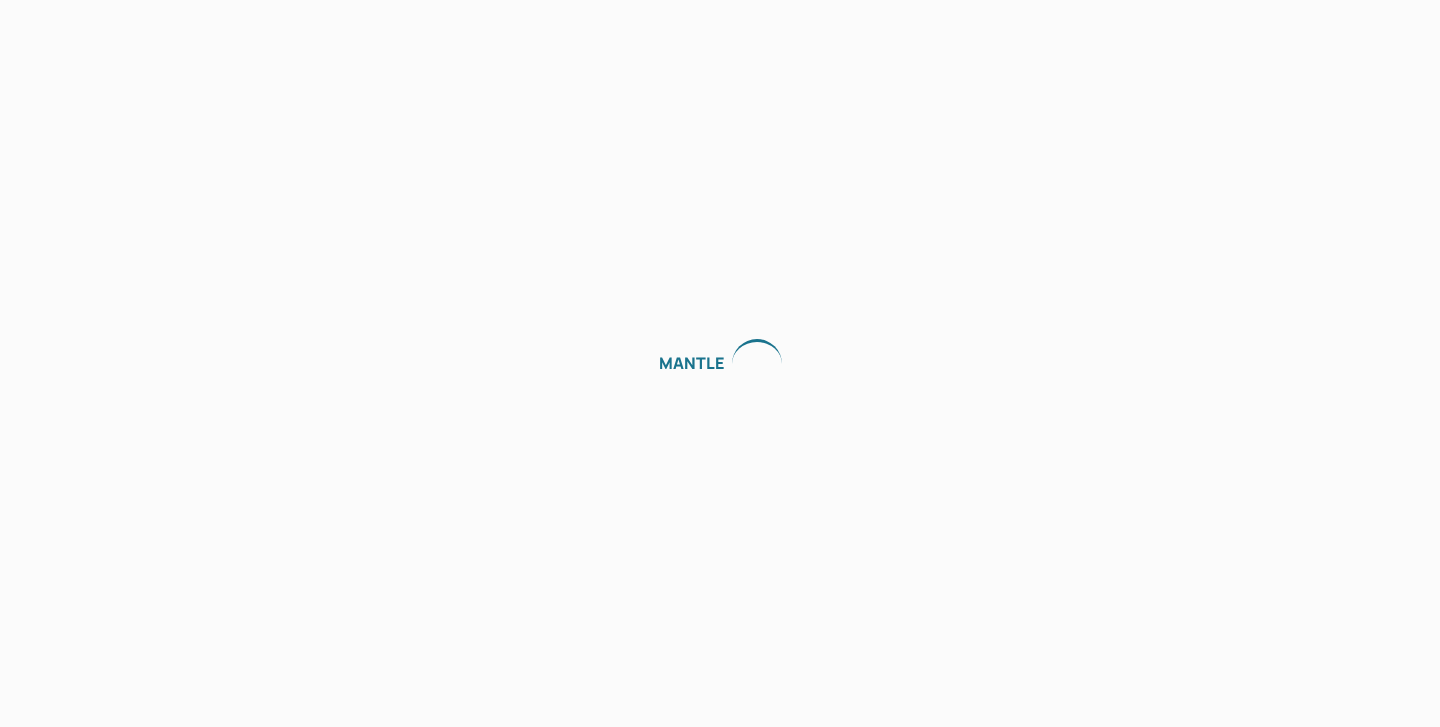 scroll, scrollTop: 0, scrollLeft: 0, axis: both 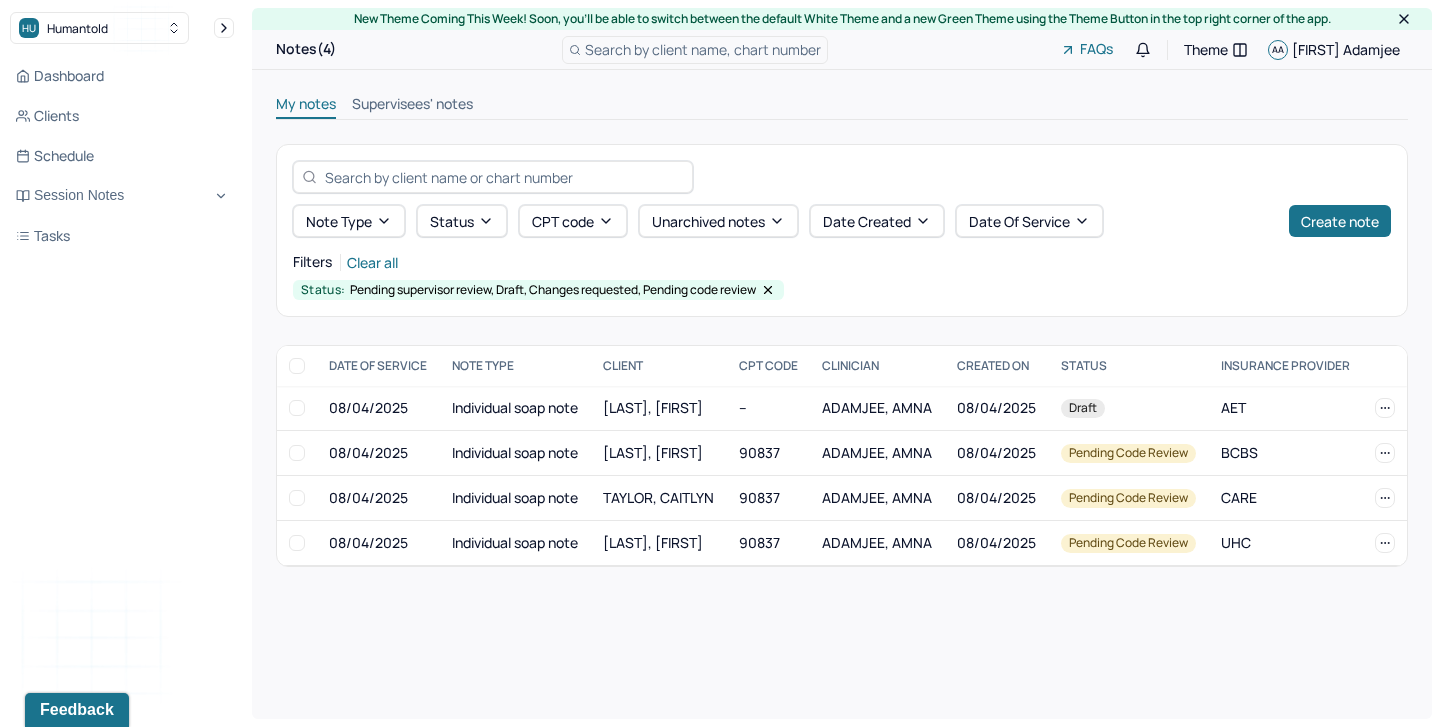 click on "Supervisees' notes" at bounding box center (412, 106) 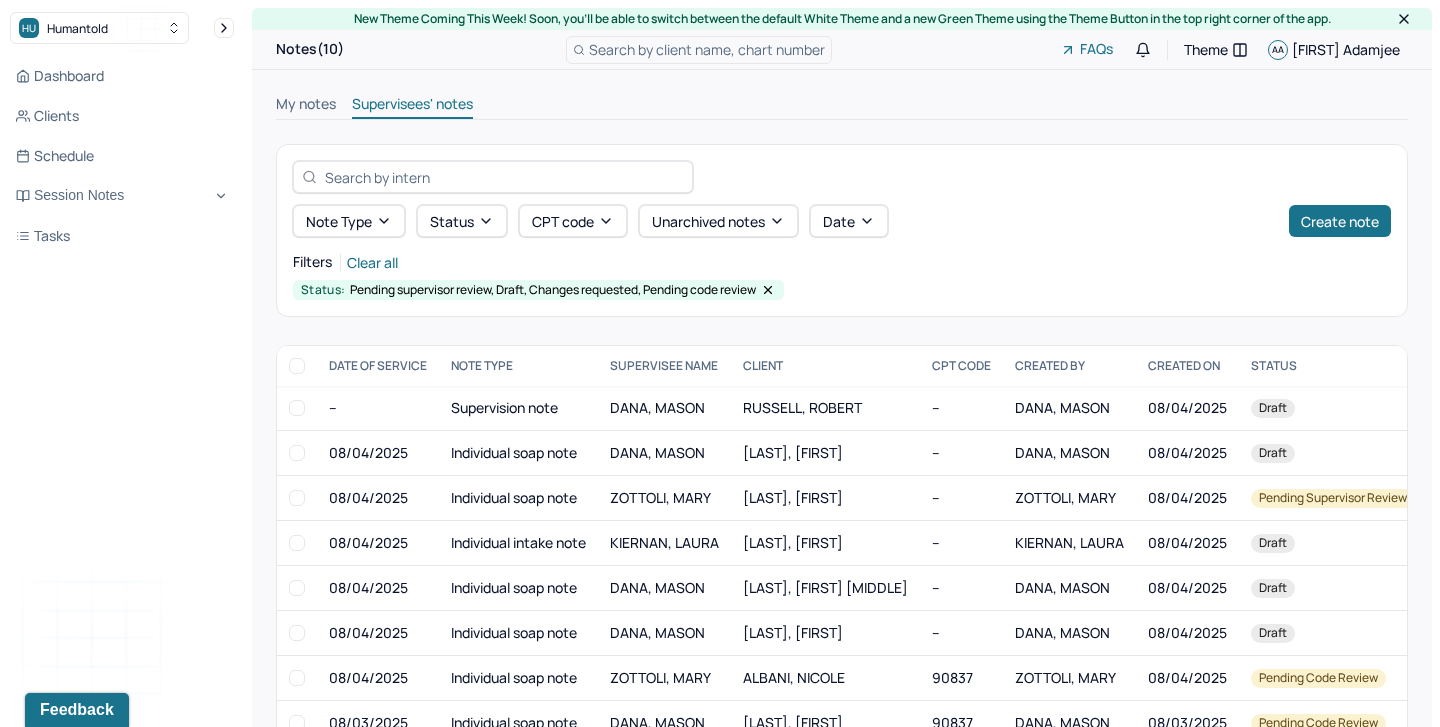 click on "My notes" at bounding box center (306, 106) 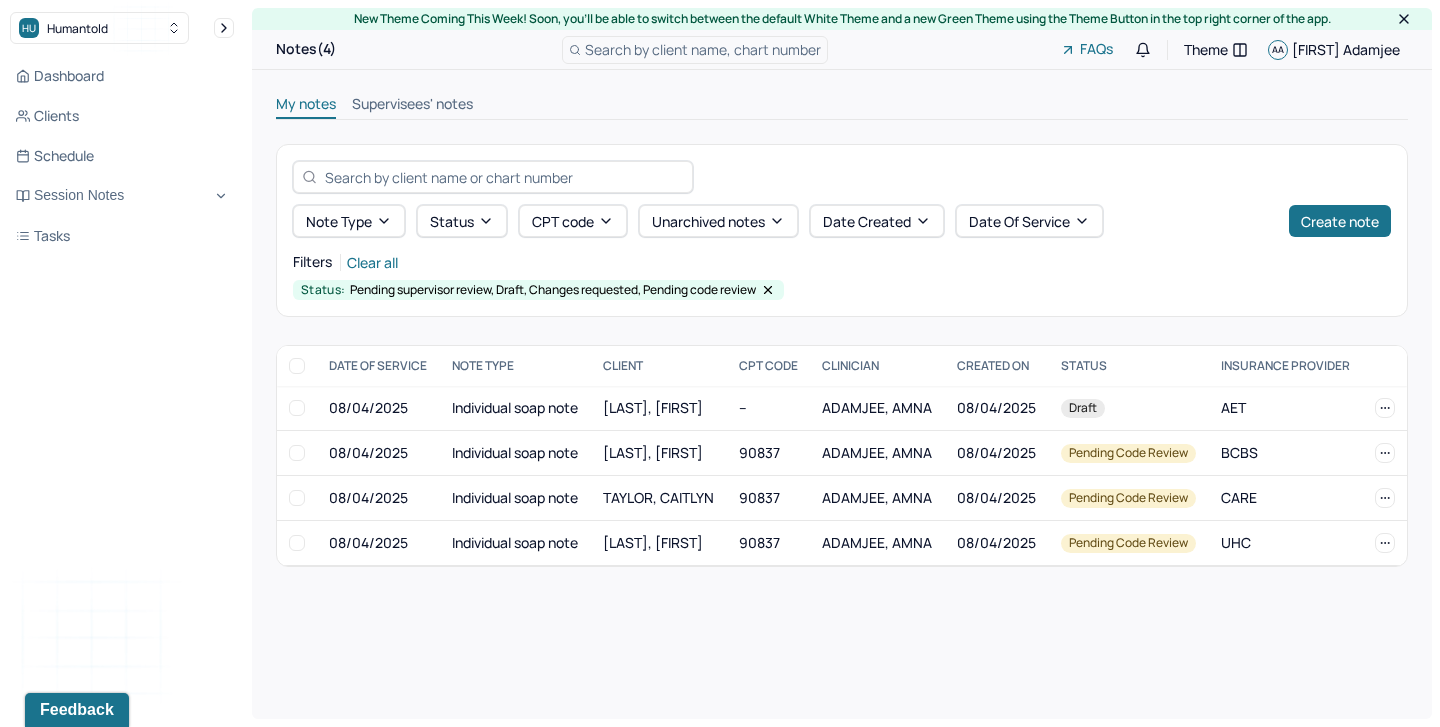 click on "Supervisees' notes" at bounding box center [412, 106] 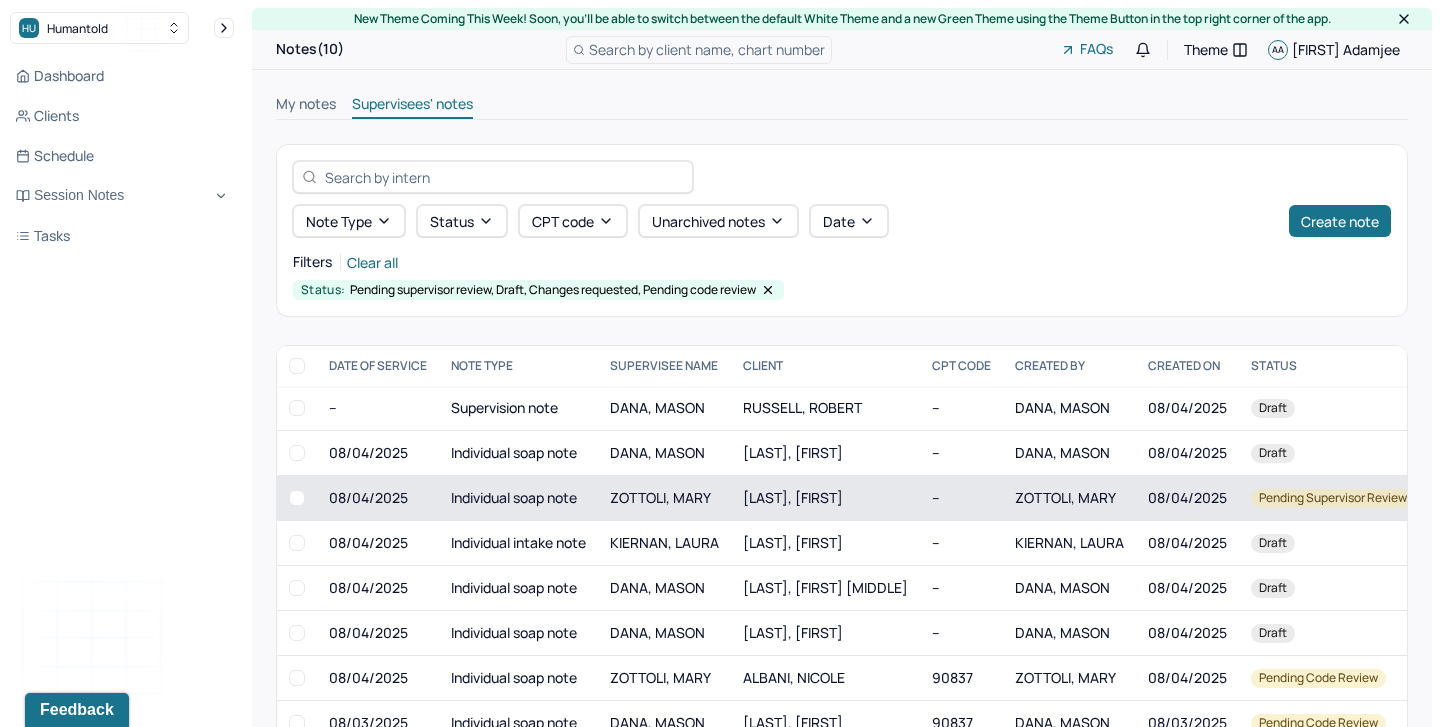 click at bounding box center [297, 498] 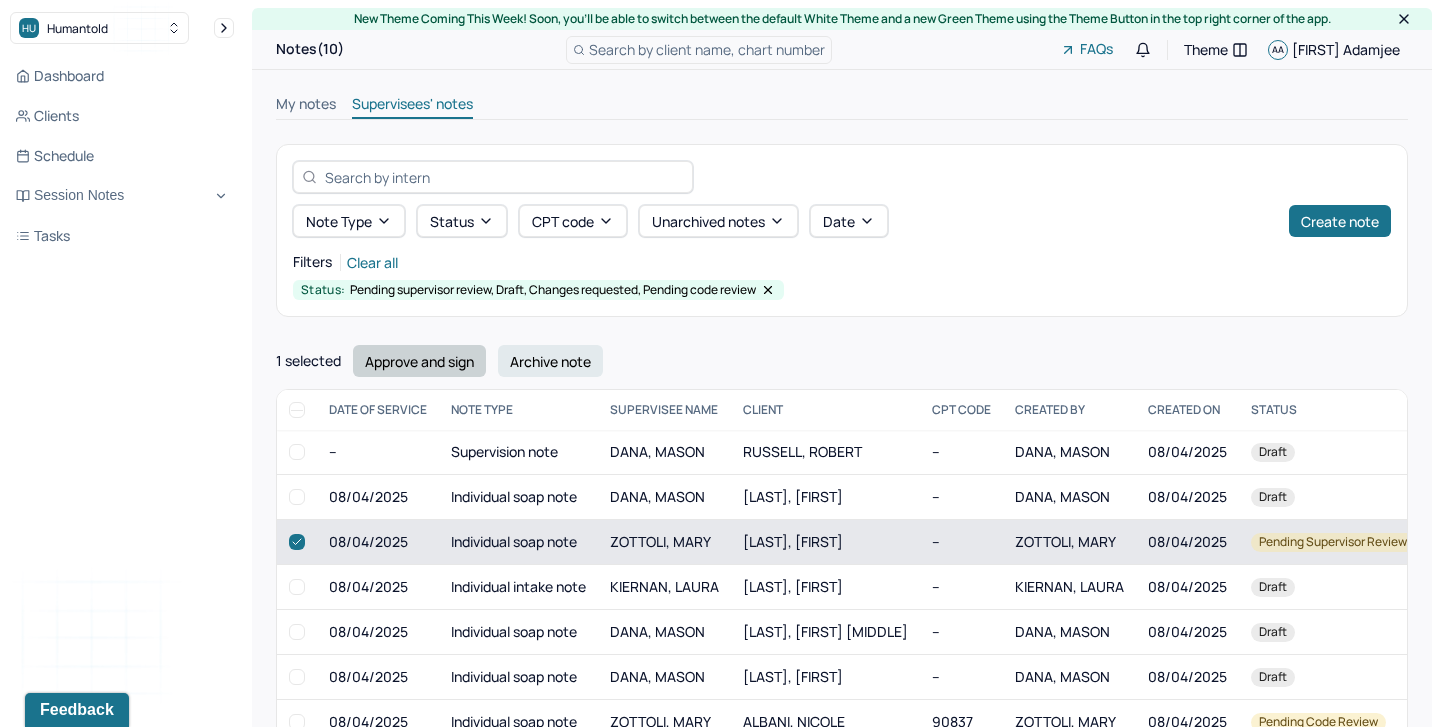 click on "Approve and sign" at bounding box center (419, 361) 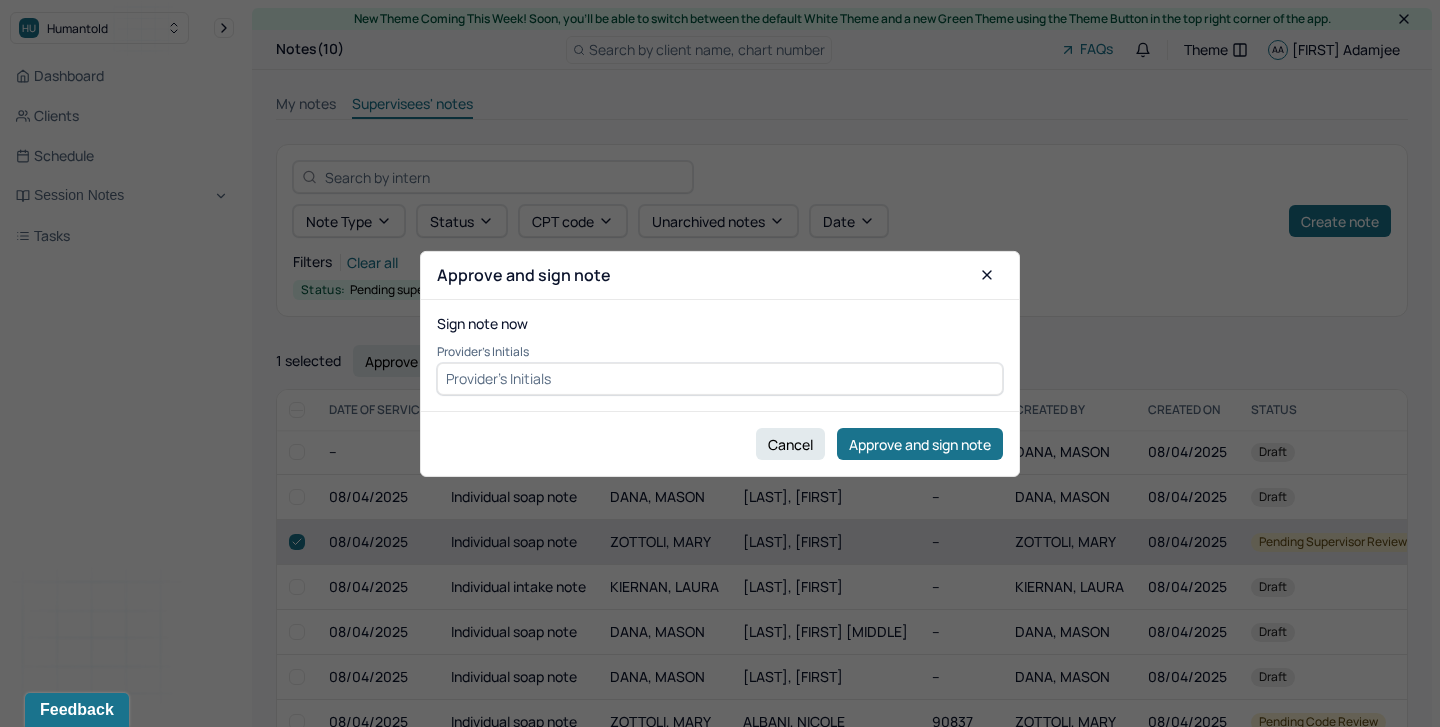 click at bounding box center (720, 379) 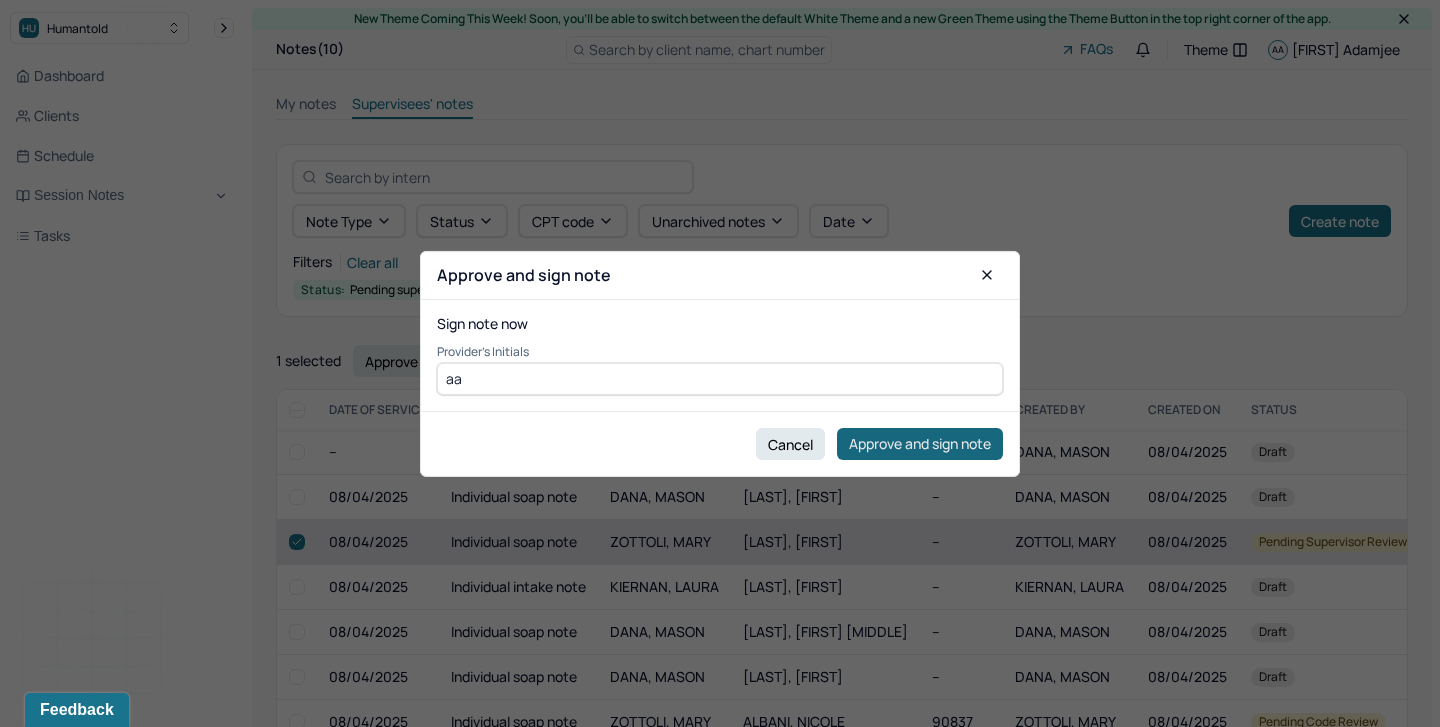 type on "aa" 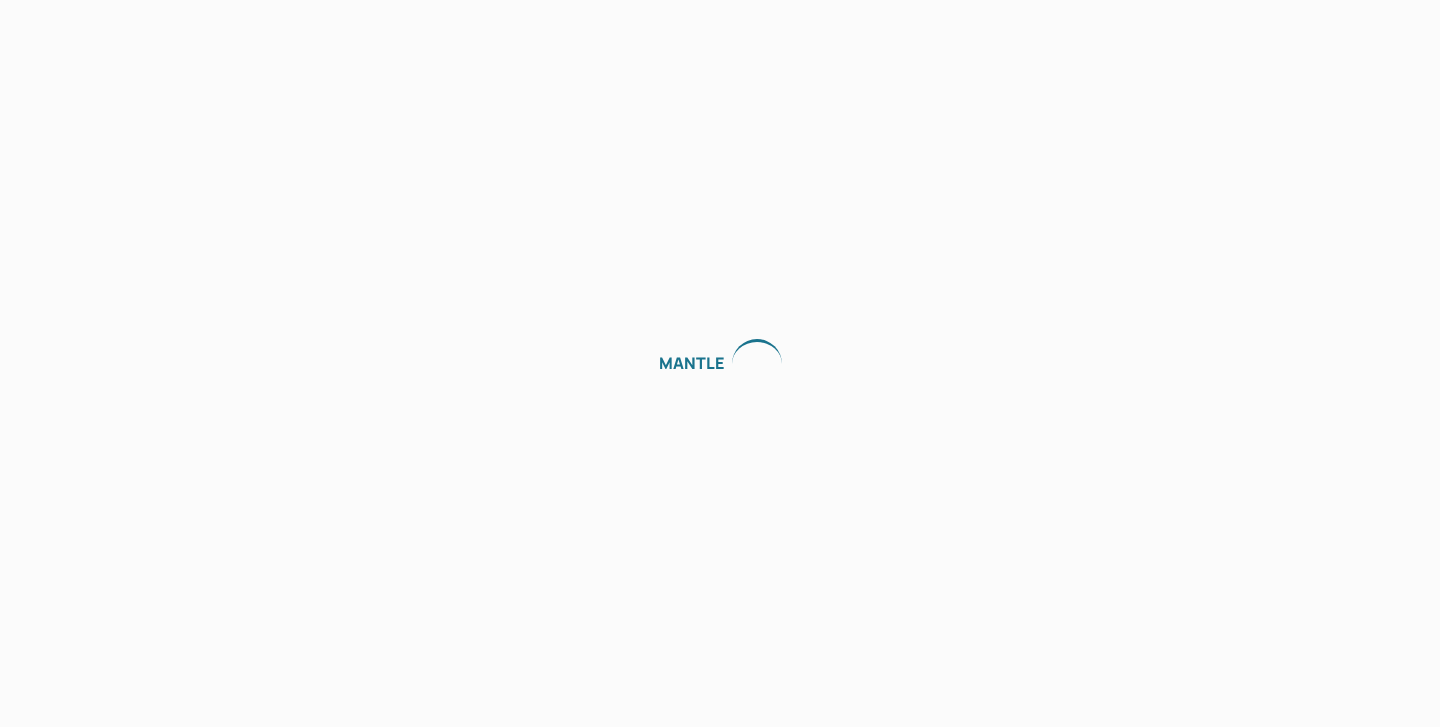 scroll, scrollTop: 0, scrollLeft: 0, axis: both 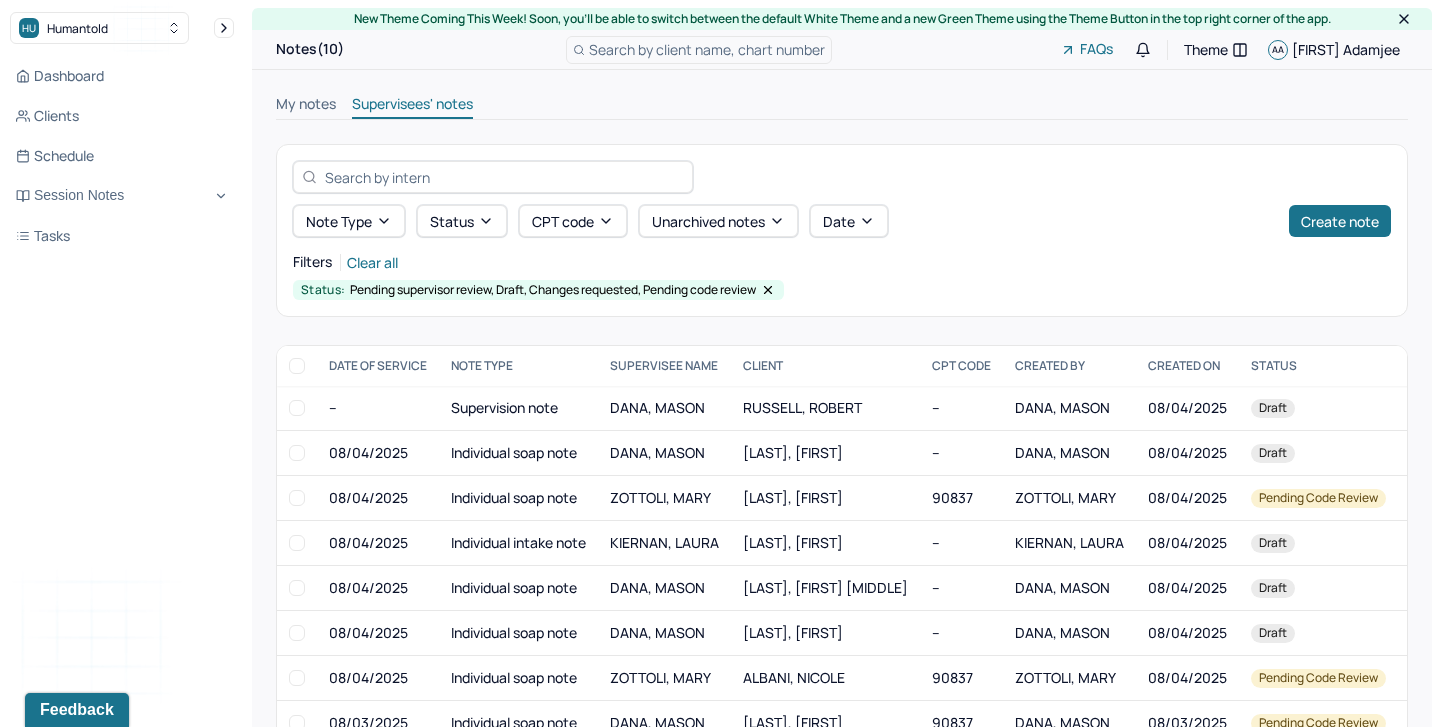 click on "My notes" at bounding box center [306, 106] 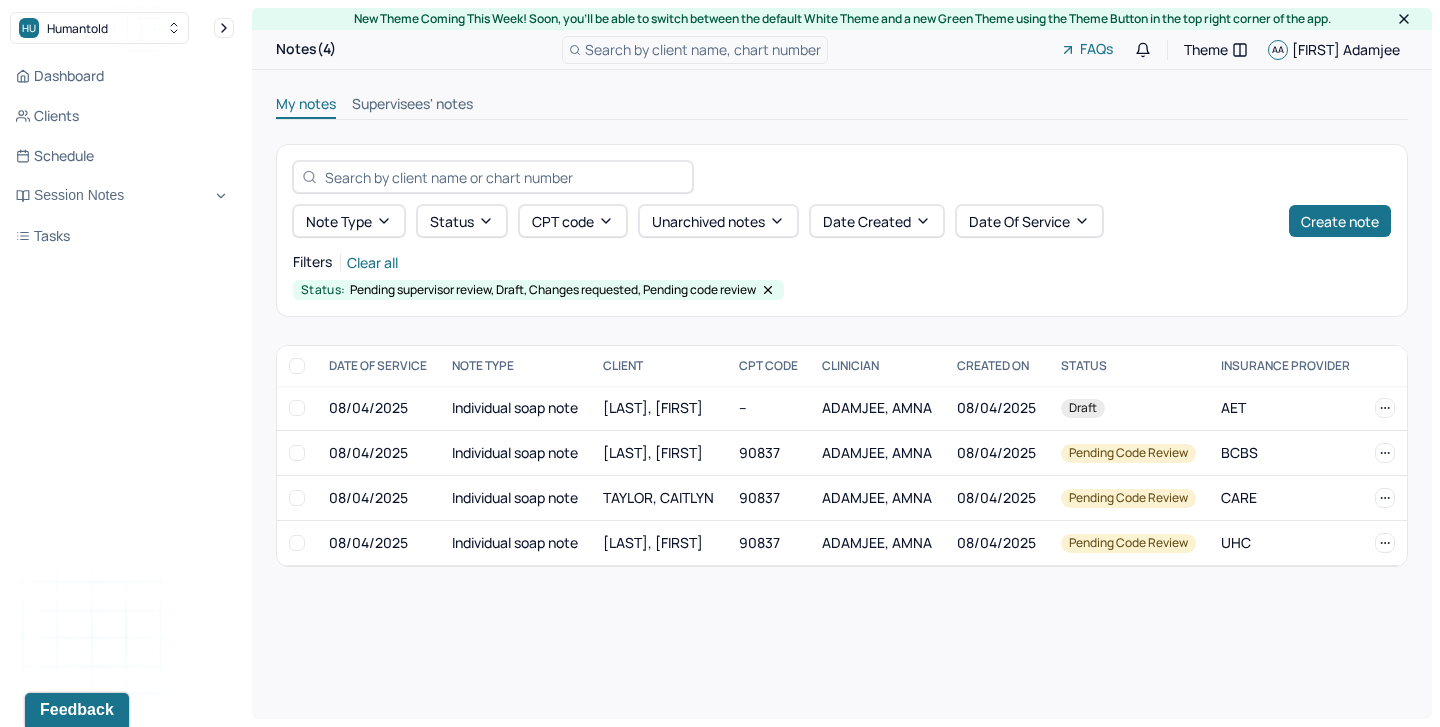click on "Supervisees' notes" at bounding box center [412, 106] 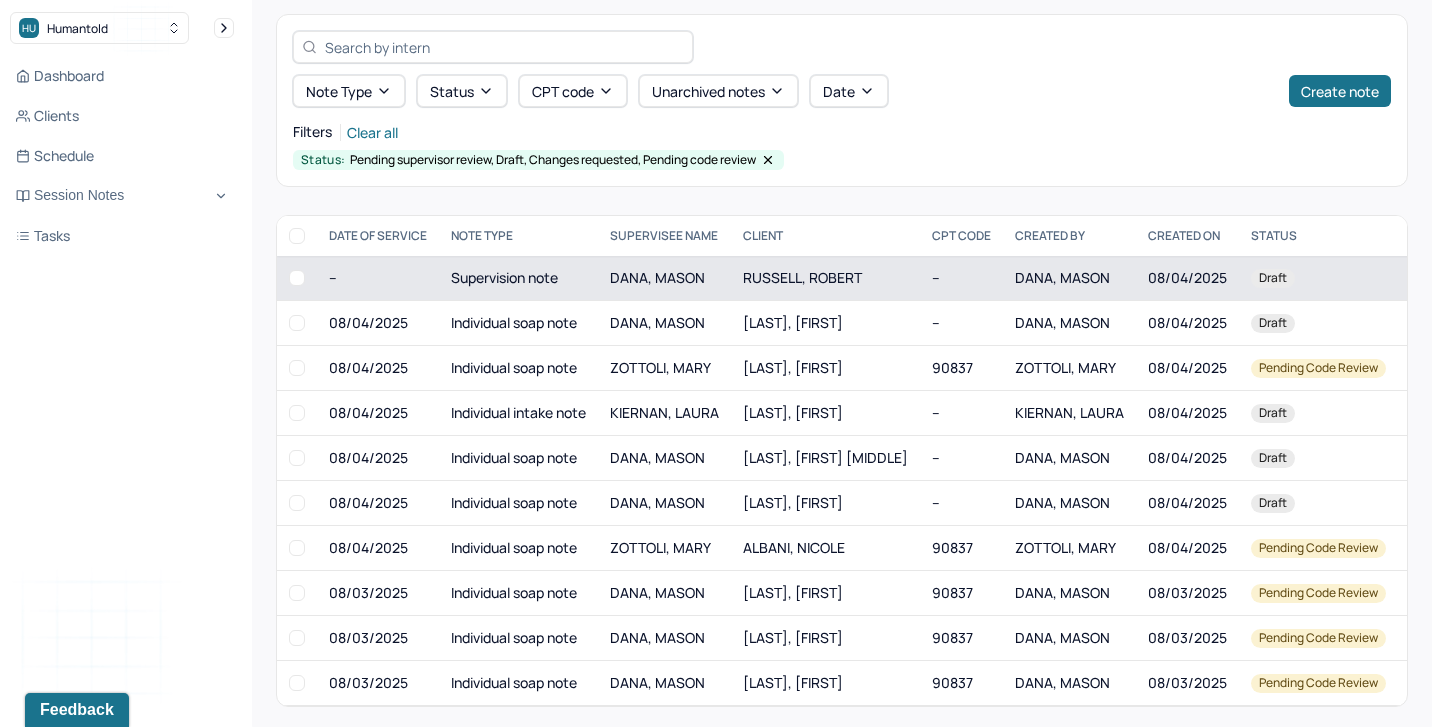 scroll, scrollTop: 140, scrollLeft: 0, axis: vertical 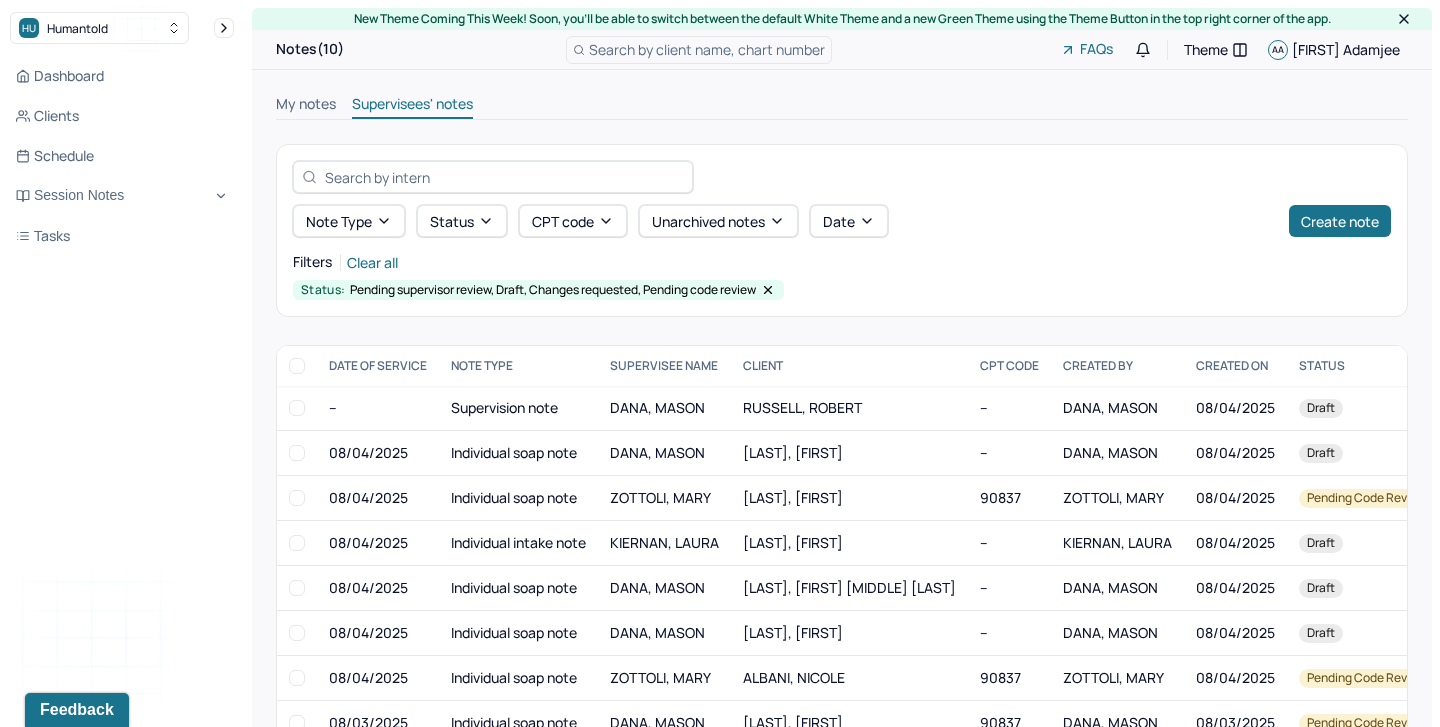 click on "My notes" at bounding box center (306, 106) 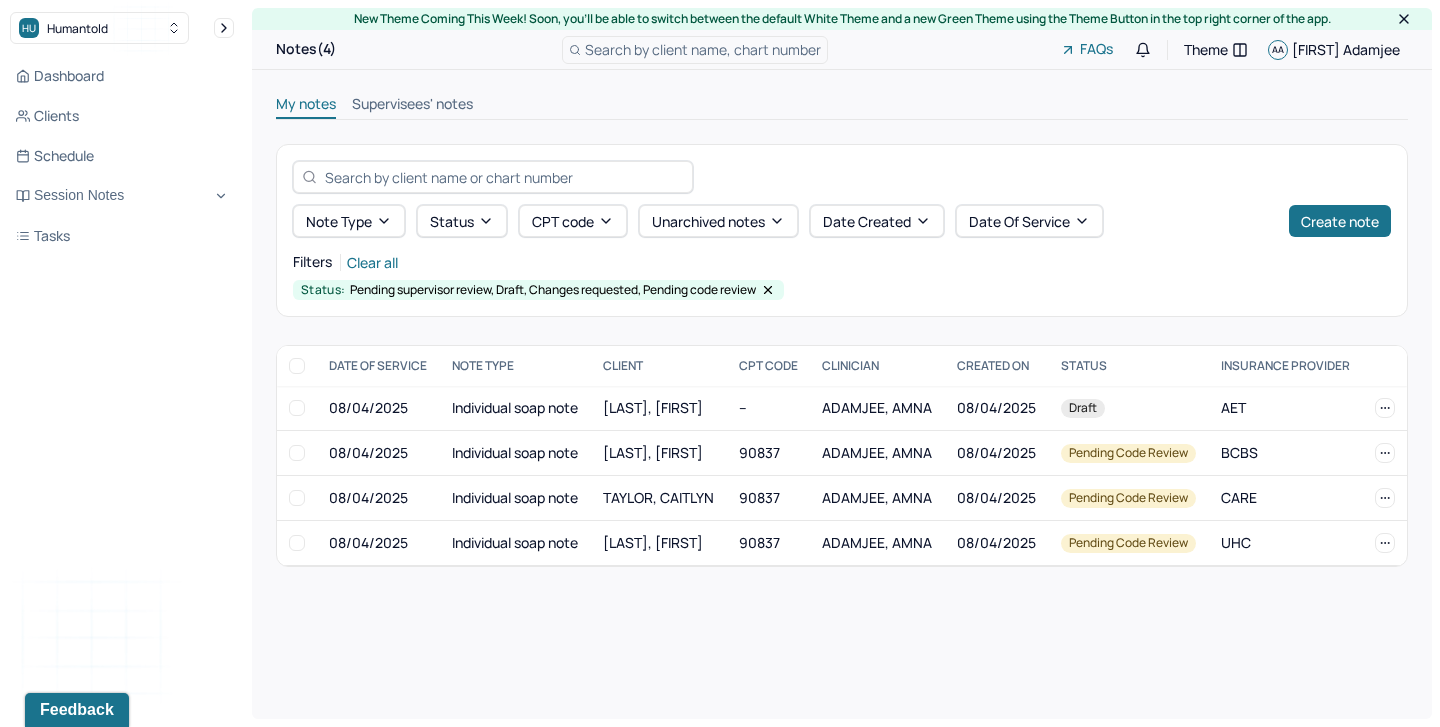 click on "Supervisees' notes" at bounding box center [412, 106] 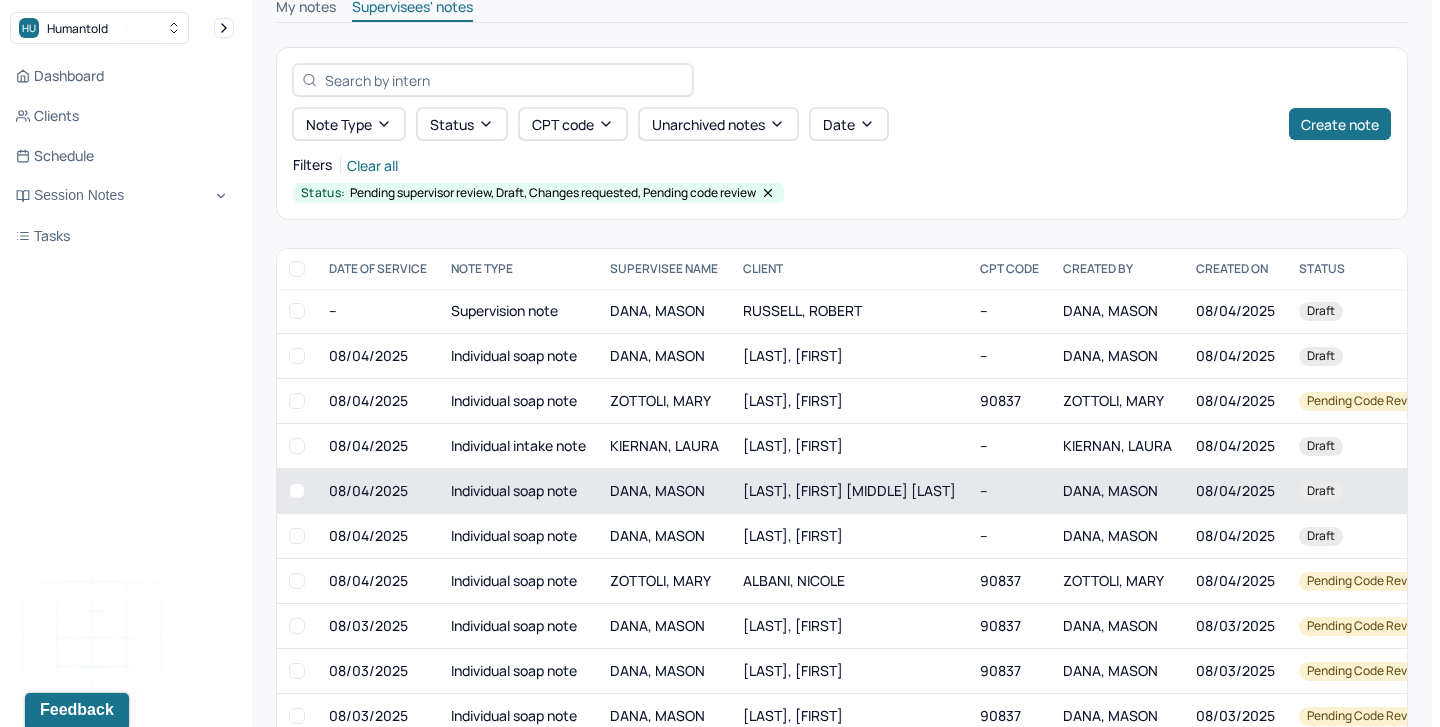 scroll, scrollTop: 140, scrollLeft: 0, axis: vertical 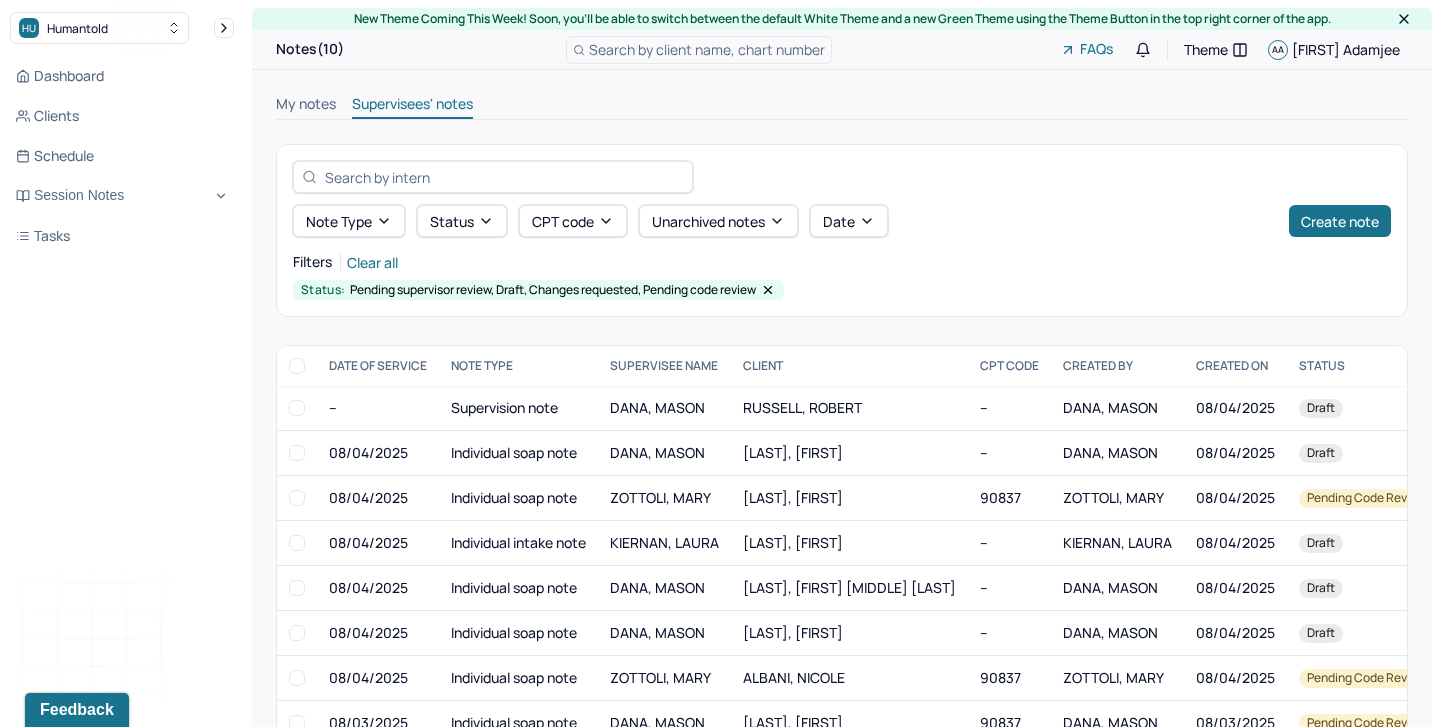 click on "My notes" at bounding box center [306, 106] 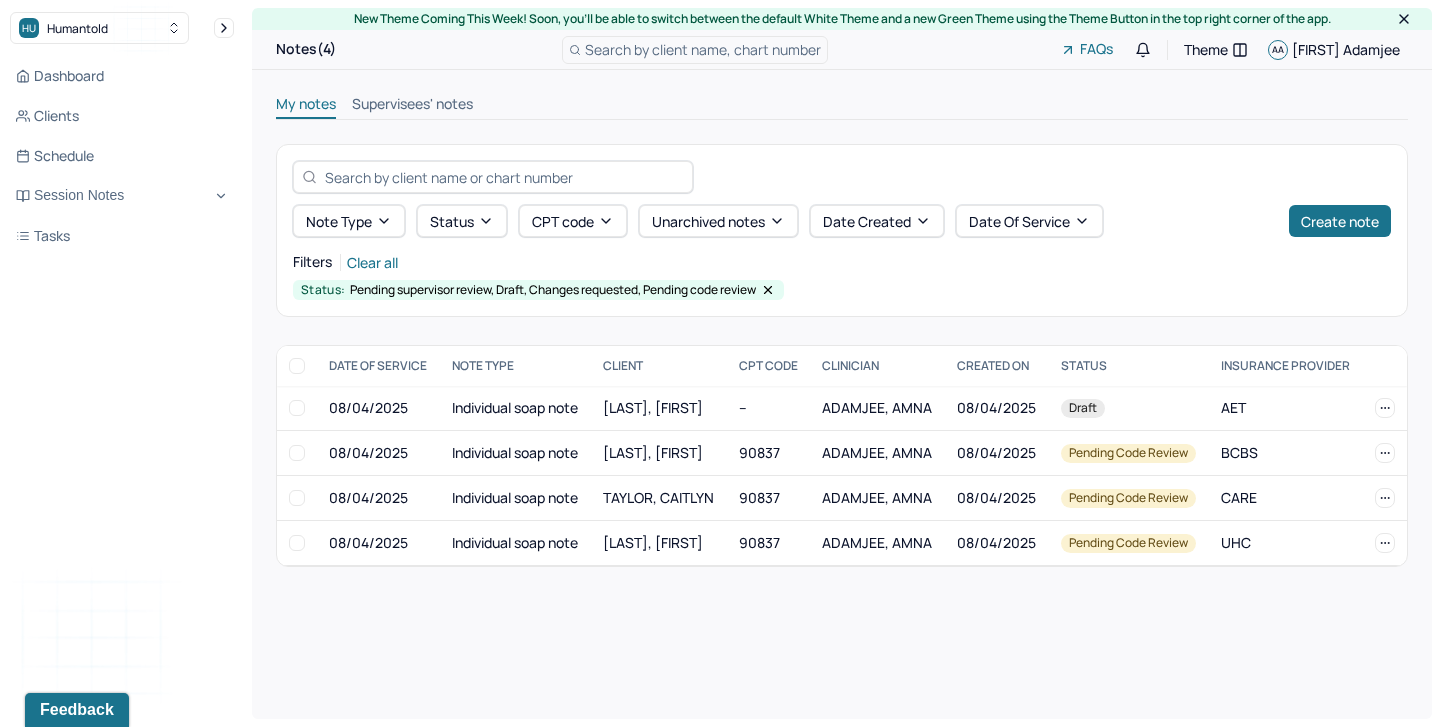 click on "Supervisees' notes" at bounding box center (412, 106) 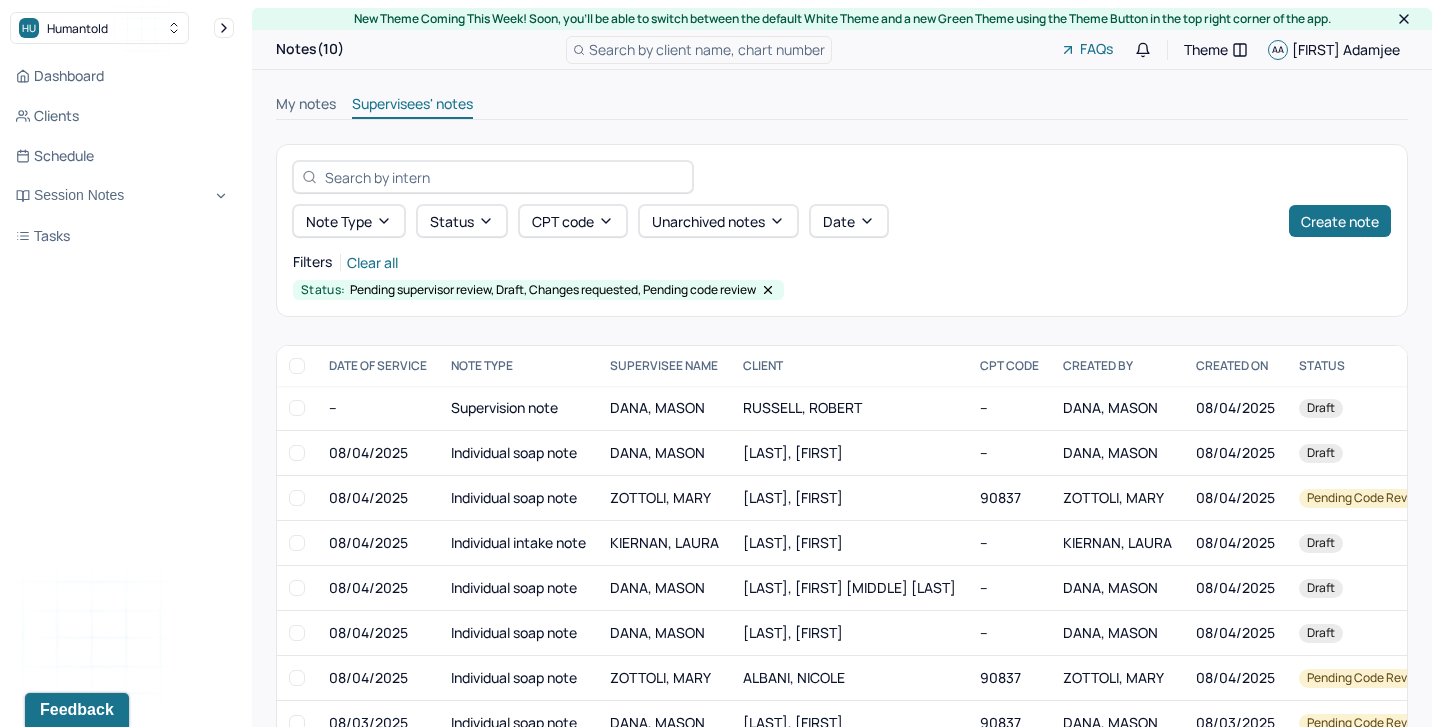 click on "My notes" at bounding box center (306, 106) 